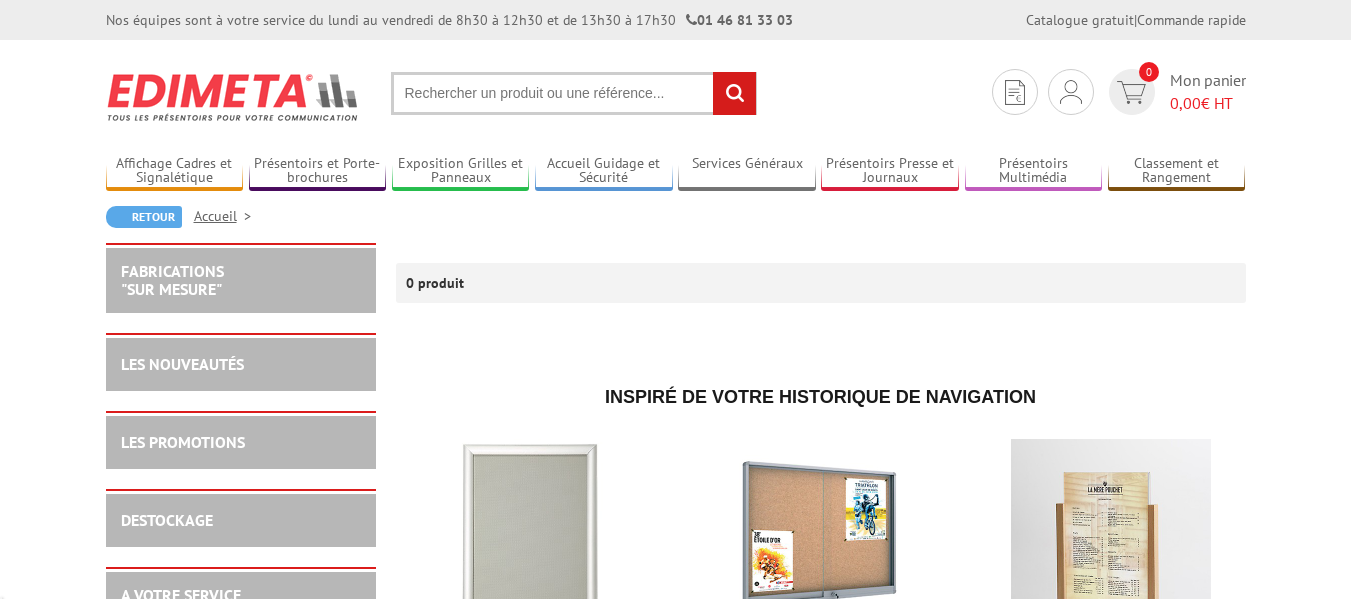 scroll, scrollTop: 0, scrollLeft: 0, axis: both 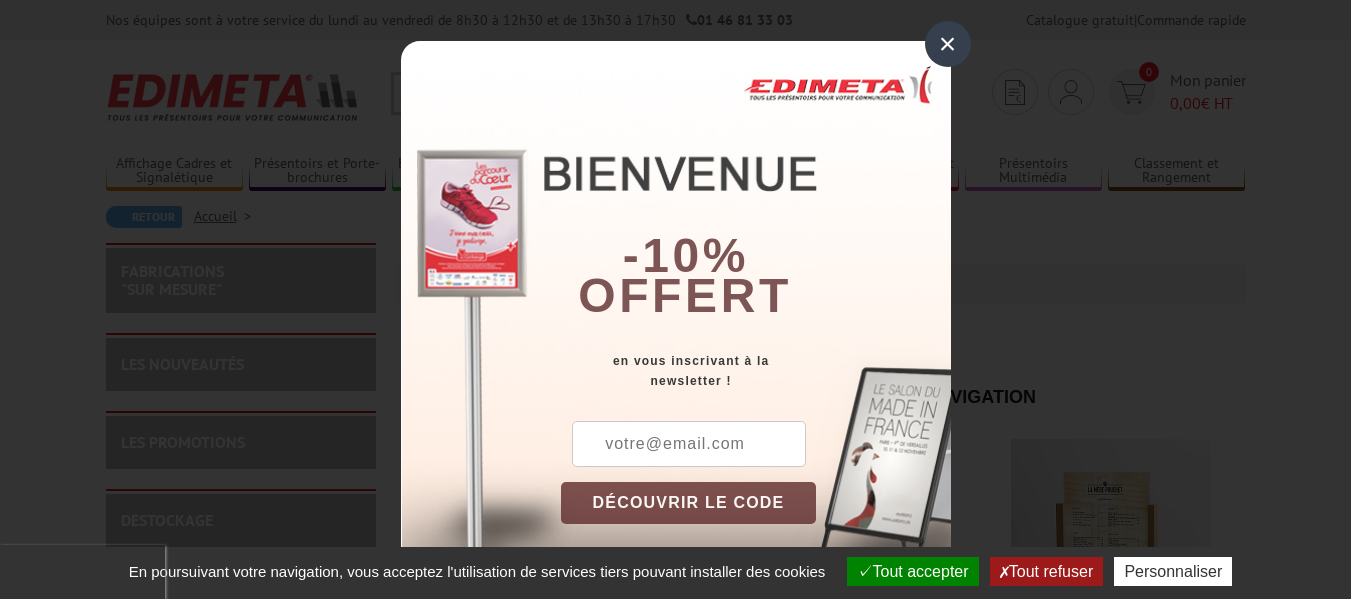 click on "×" at bounding box center [948, 44] 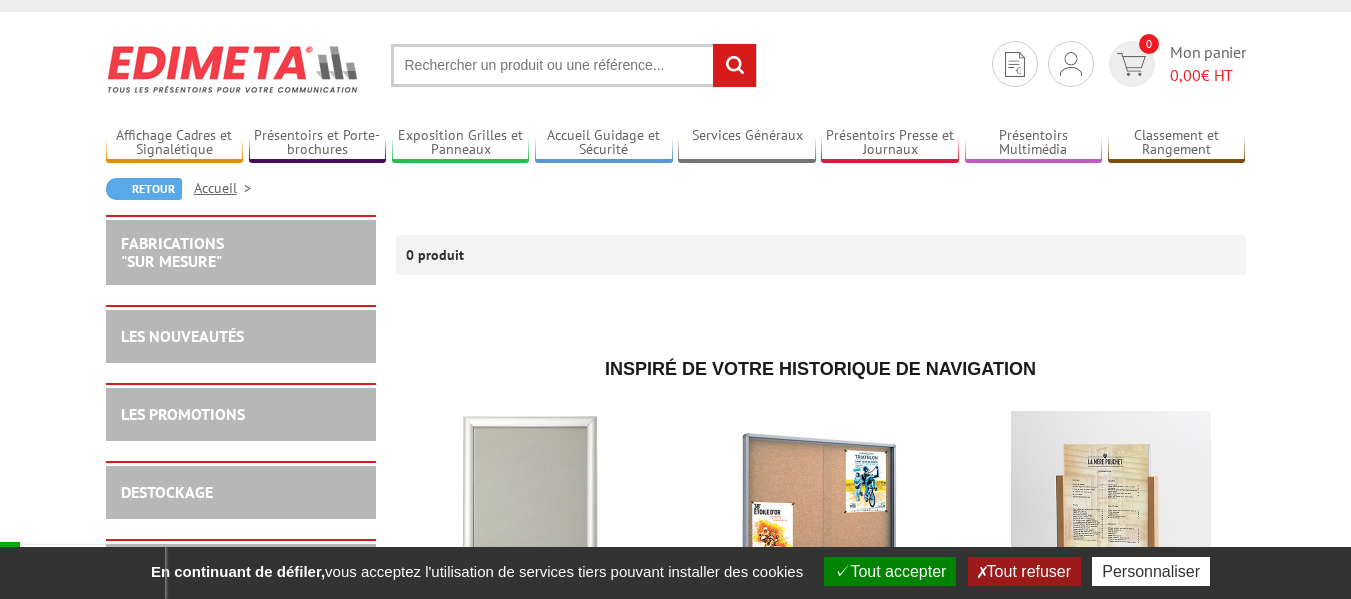 scroll, scrollTop: 0, scrollLeft: 0, axis: both 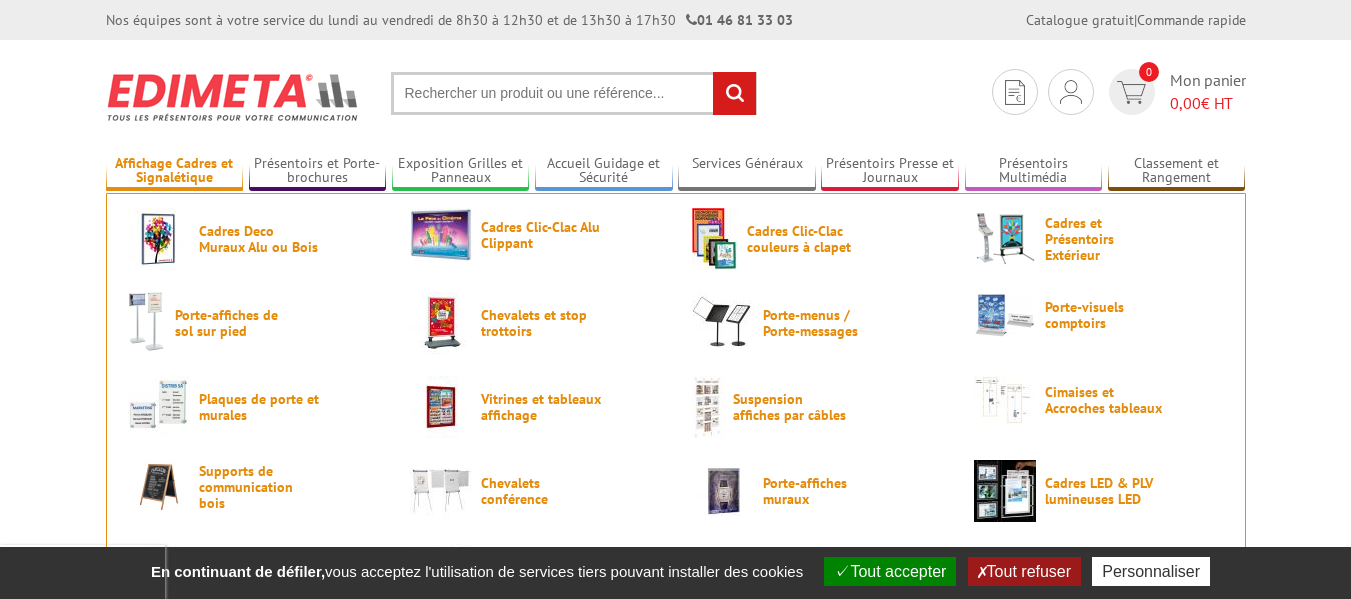 click on "Affichage Cadres et Signalétique" at bounding box center (175, 171) 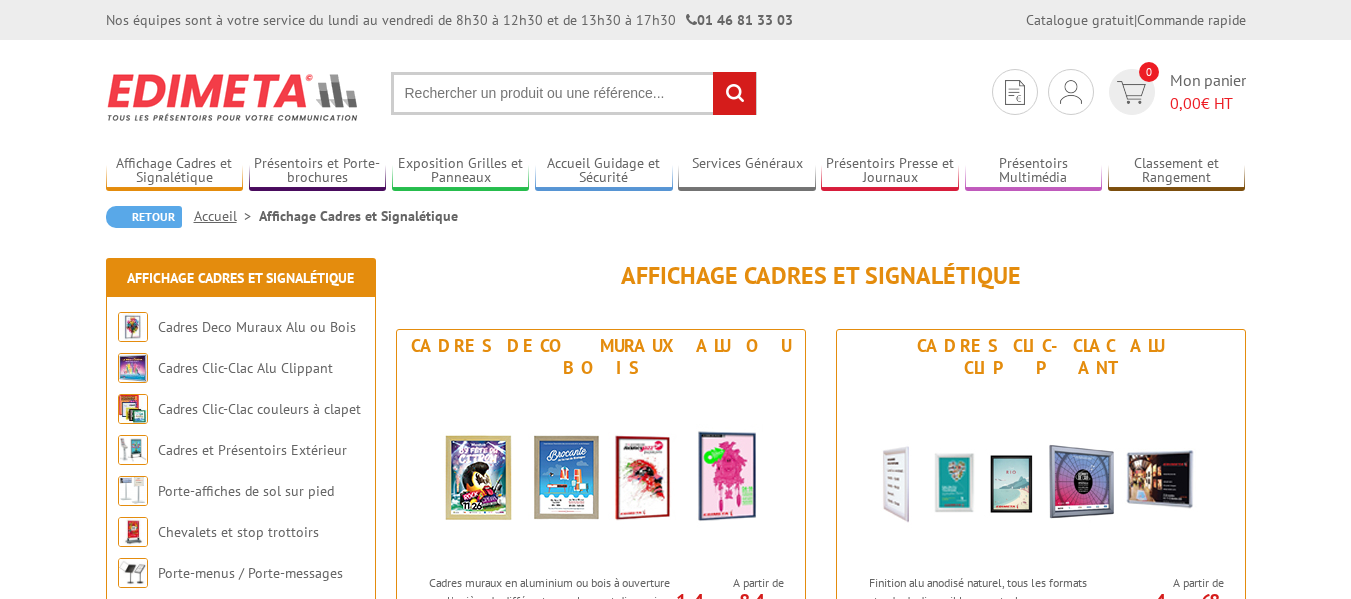 scroll, scrollTop: 0, scrollLeft: 0, axis: both 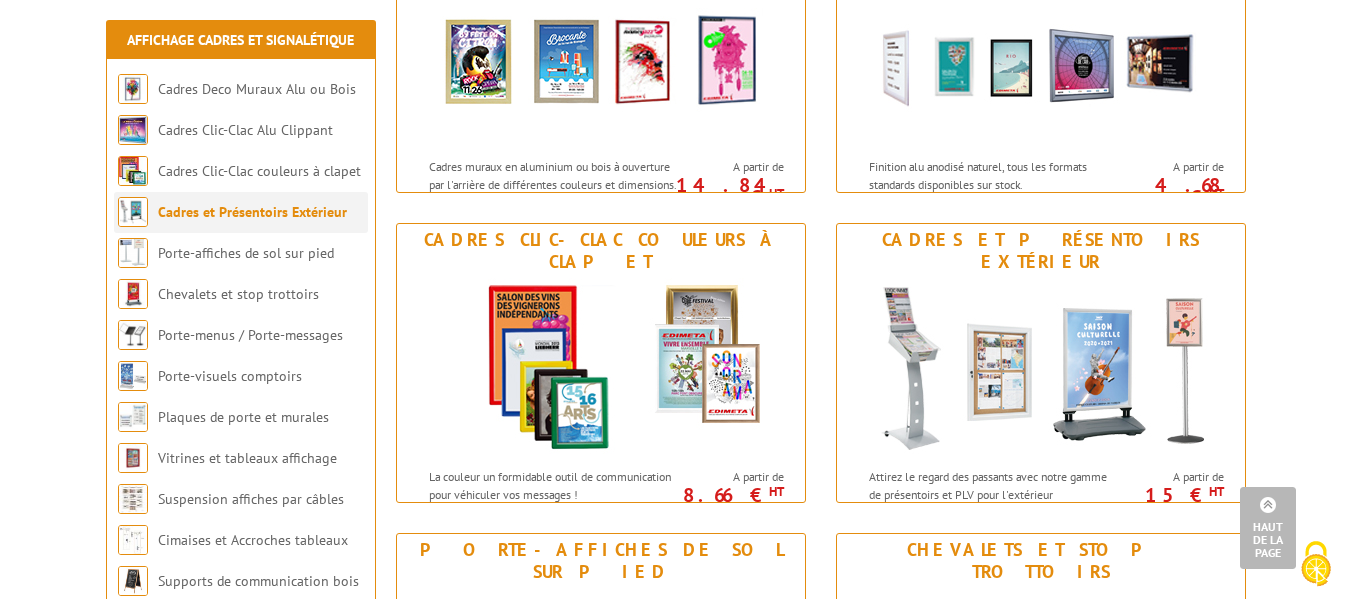 click on "Cadres et Présentoirs Extérieur" at bounding box center [252, 212] 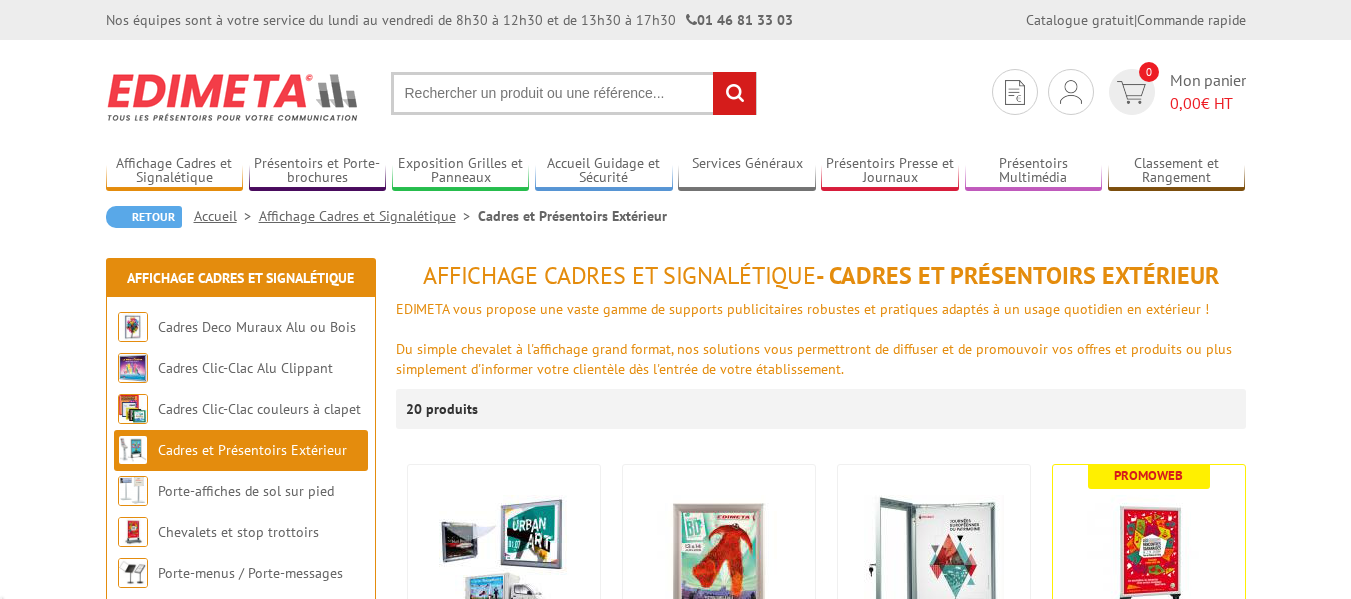scroll, scrollTop: 0, scrollLeft: 0, axis: both 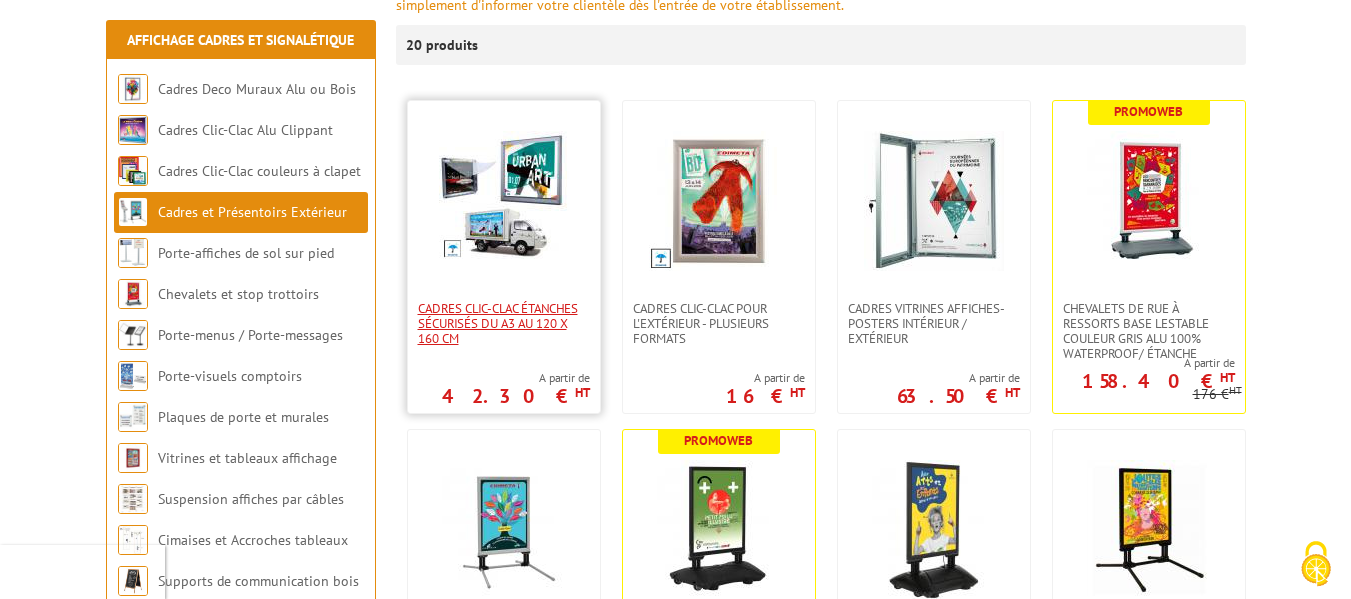 drag, startPoint x: 515, startPoint y: 325, endPoint x: 503, endPoint y: 310, distance: 19.209373 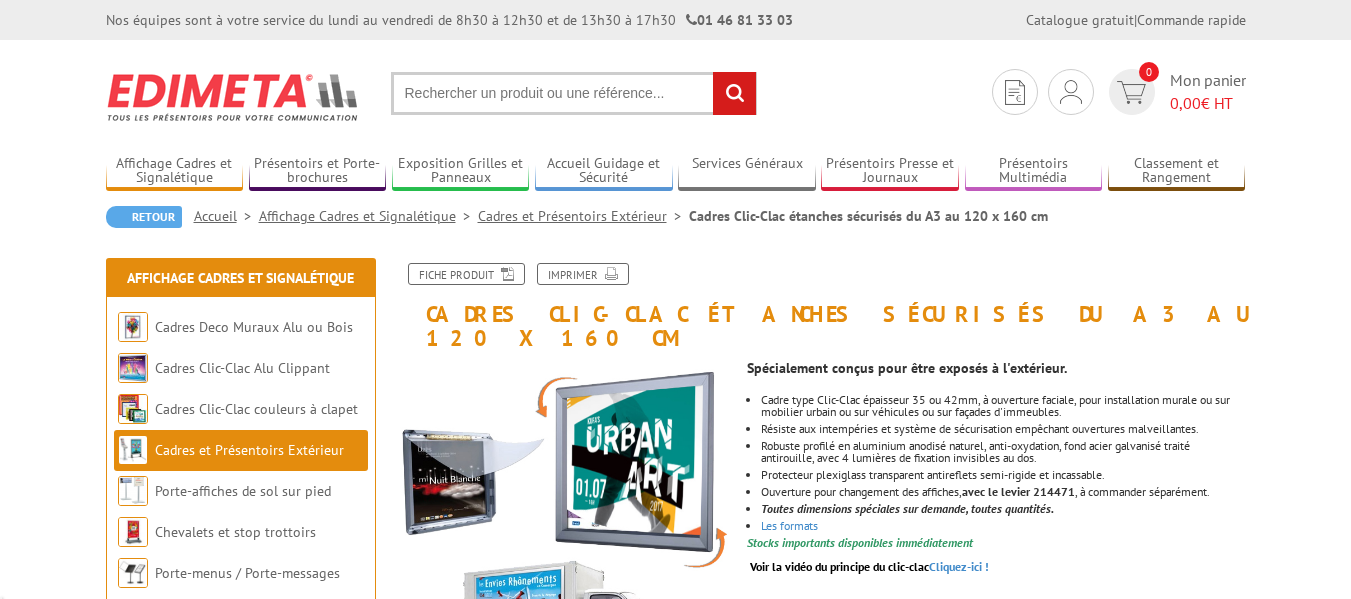 scroll, scrollTop: 0, scrollLeft: 0, axis: both 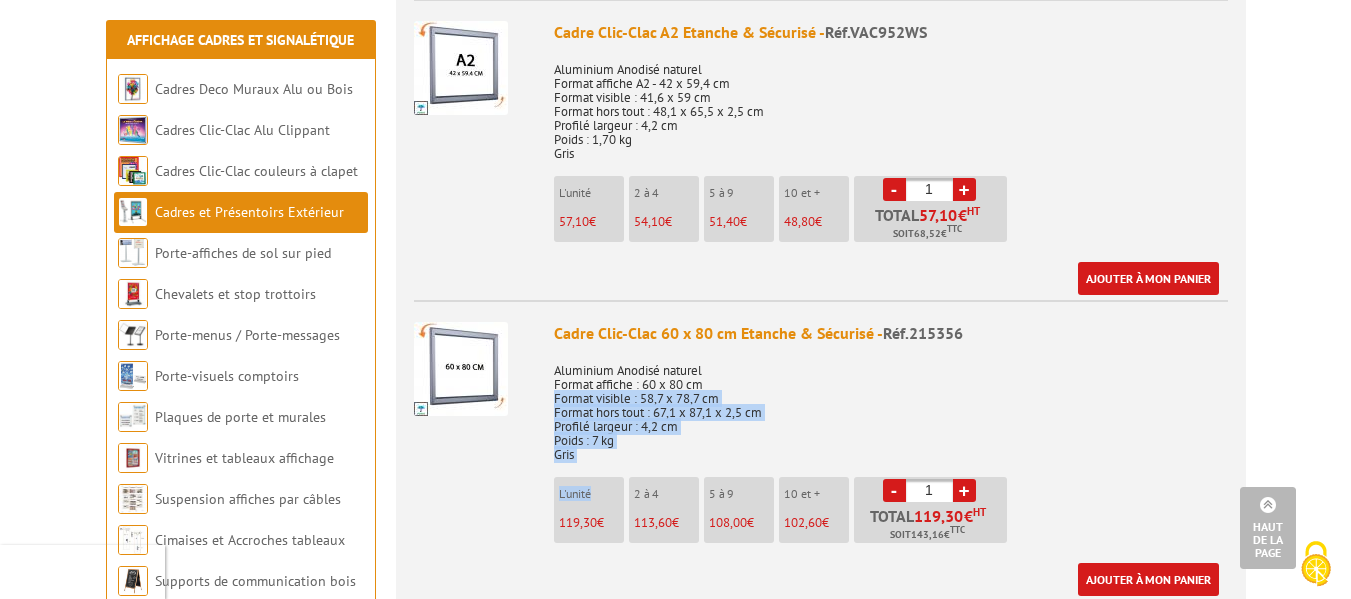 drag, startPoint x: 590, startPoint y: 476, endPoint x: 1213, endPoint y: 374, distance: 631.2947 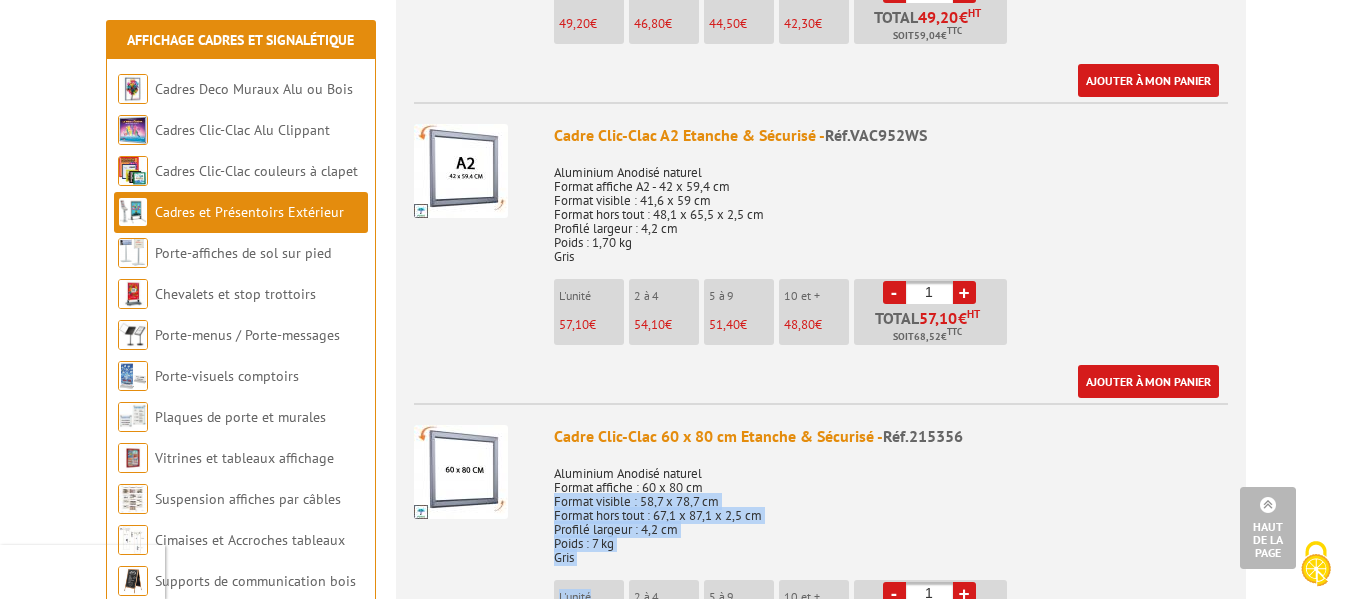 scroll, scrollTop: 1020, scrollLeft: 0, axis: vertical 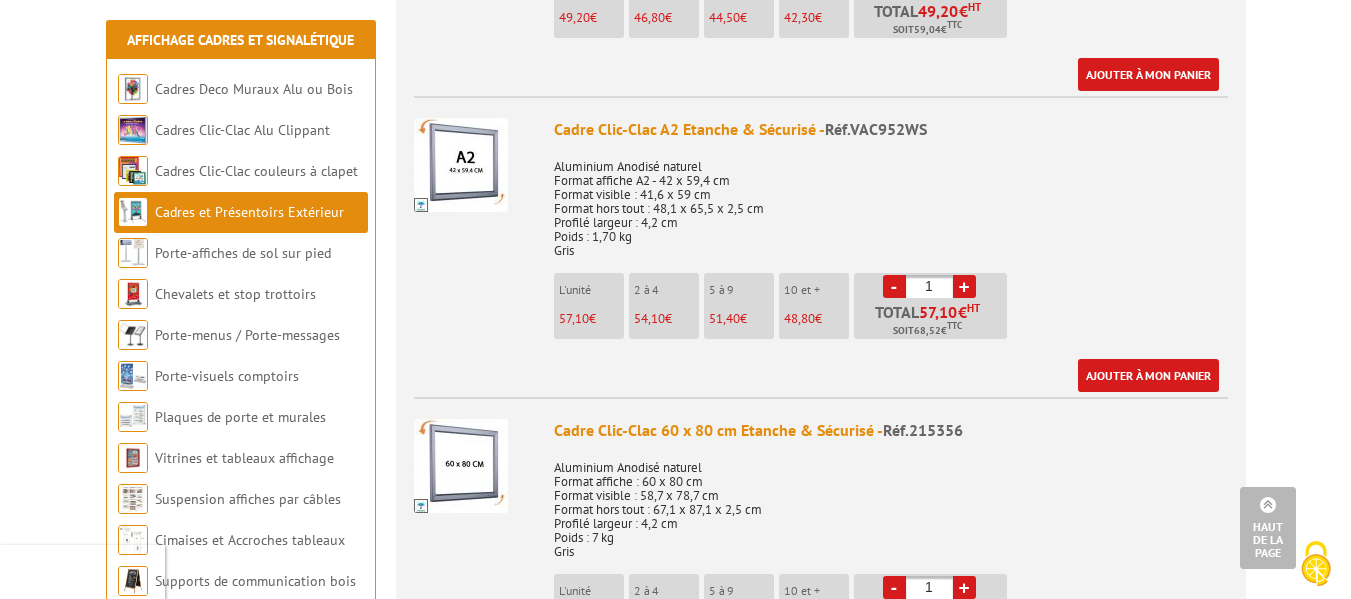 click on "L'unité
57,10  €" at bounding box center [589, 306] 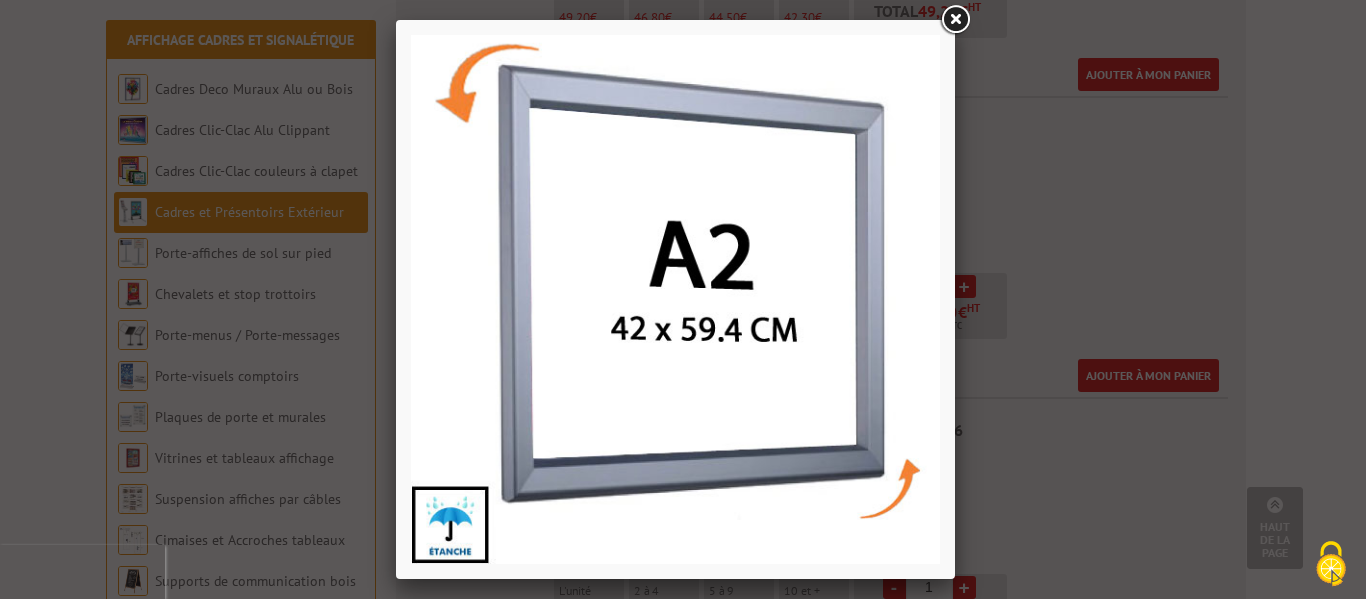 click at bounding box center (675, 299) 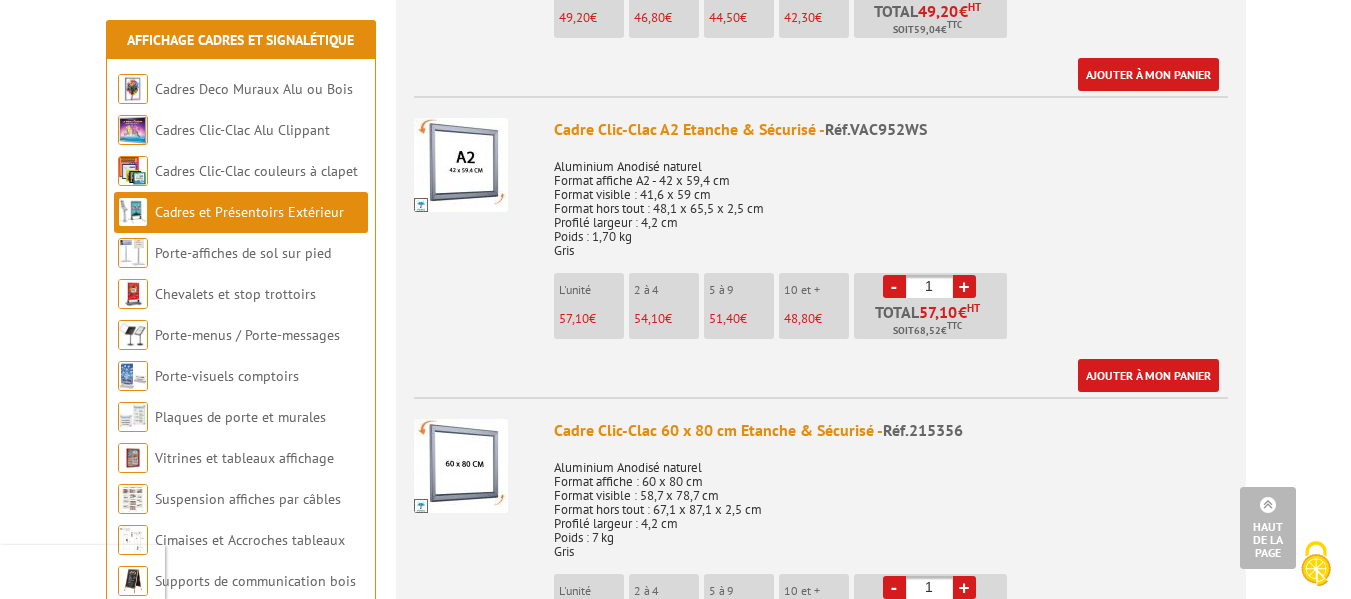click on "Aluminium Anodisé naturel Format affiche A2 - 42 x 59,4 cm Format visible : 41,6 x 59 cm Format hors tout : 48,1 x 65,5 x 2,5 cm Profilé largeur : 4,2 cm Poids : 1,70 kg Gris" at bounding box center (891, 202) 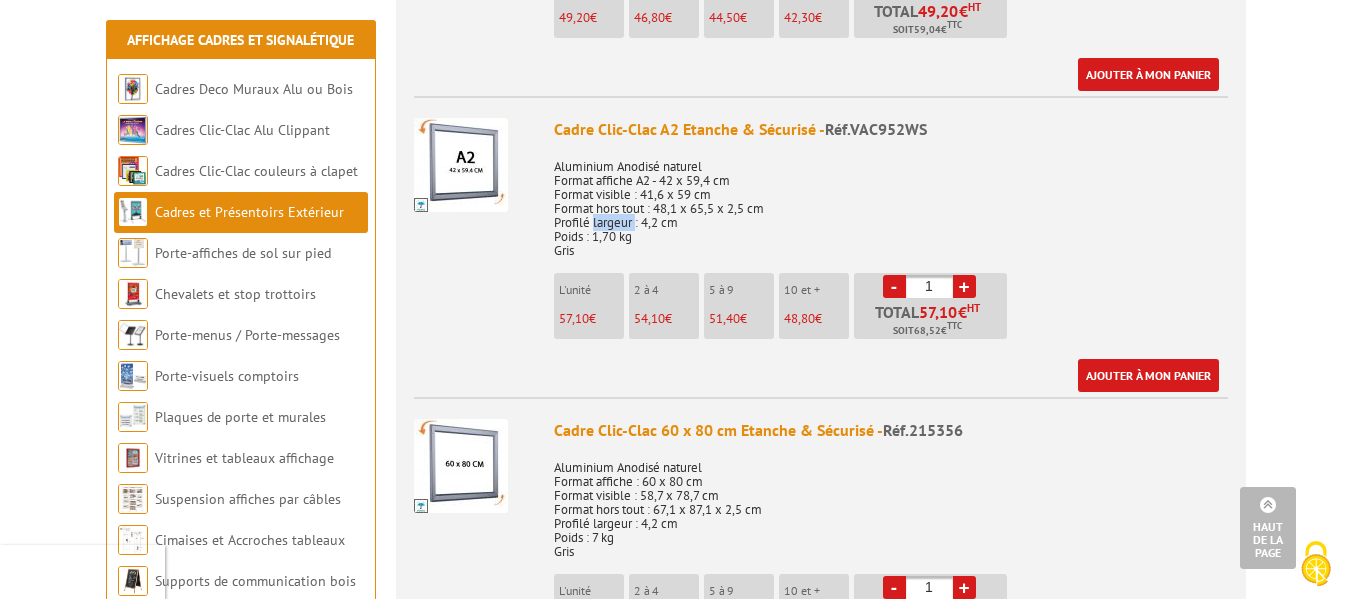 click on "Aluminium Anodisé naturel Format affiche A2 - 42 x 59,4 cm Format visible : 41,6 x 59 cm Format hors tout : 48,1 x 65,5 x 2,5 cm Profilé largeur : 4,2 cm Poids : 1,70 kg Gris" at bounding box center (891, 202) 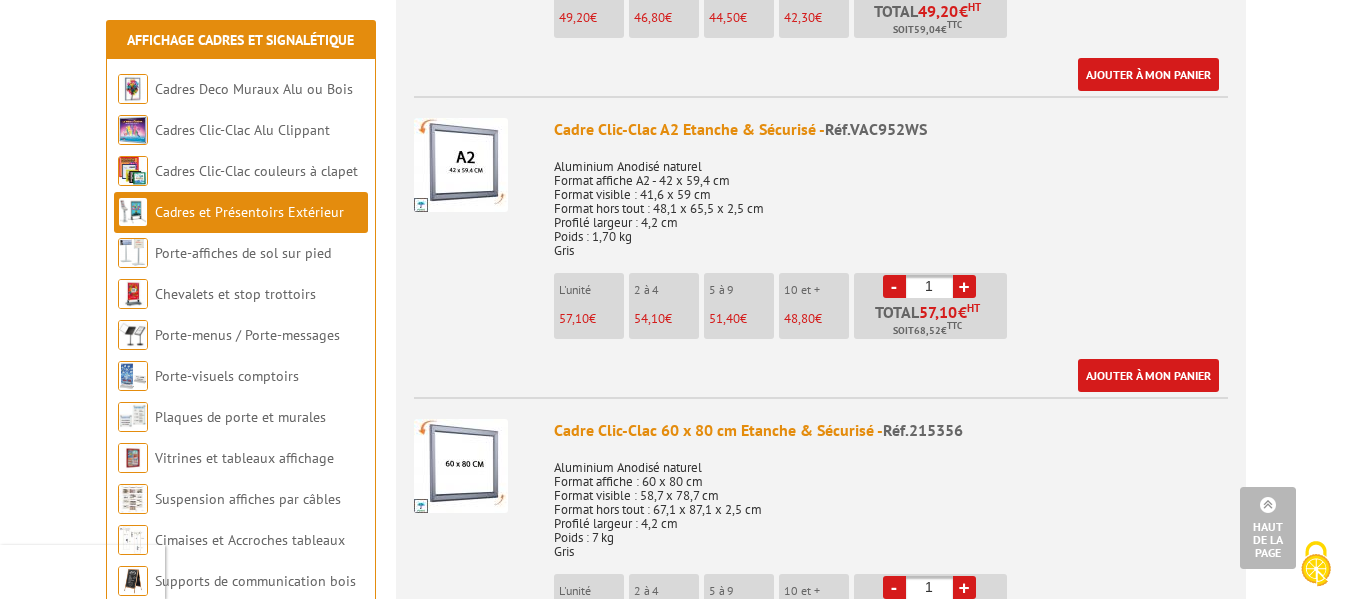 click on "Aluminium Anodisé naturel Format affiche A2 - 42 x 59,4 cm Format visible : 41,6 x 59 cm Format hors tout : 48,1 x 65,5 x 2,5 cm Profilé largeur : 4,2 cm Poids : 1,70 kg Gris" at bounding box center (891, 202) 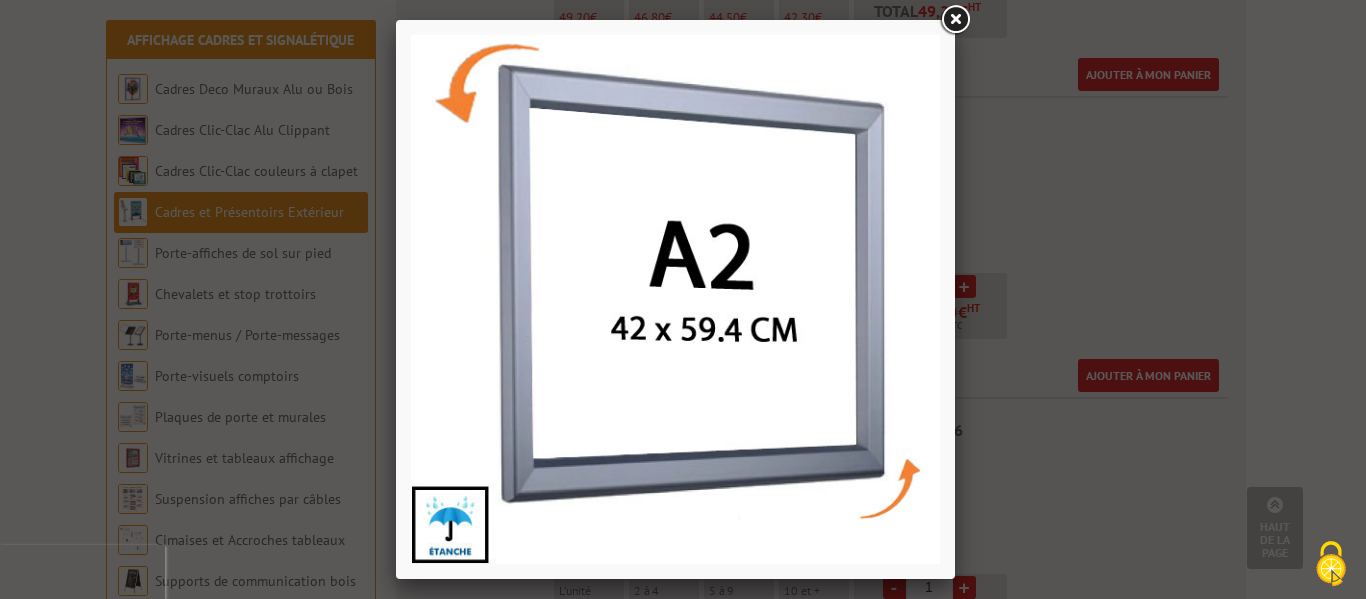 click at bounding box center [955, 20] 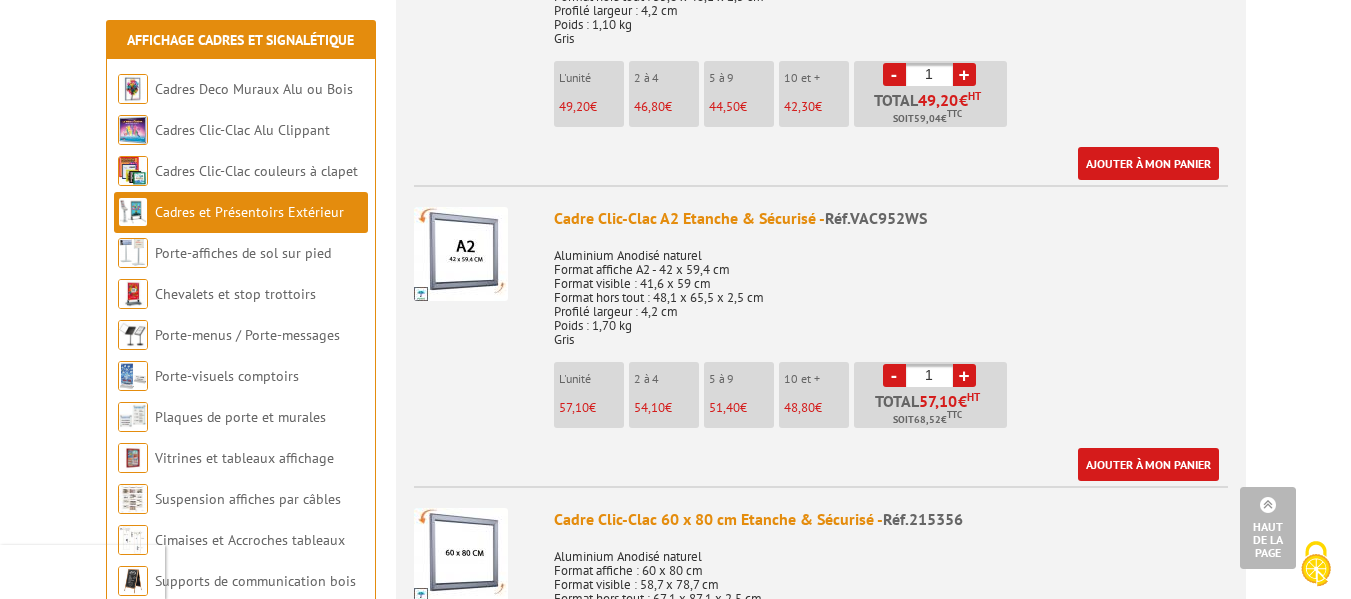 scroll, scrollTop: 0, scrollLeft: 0, axis: both 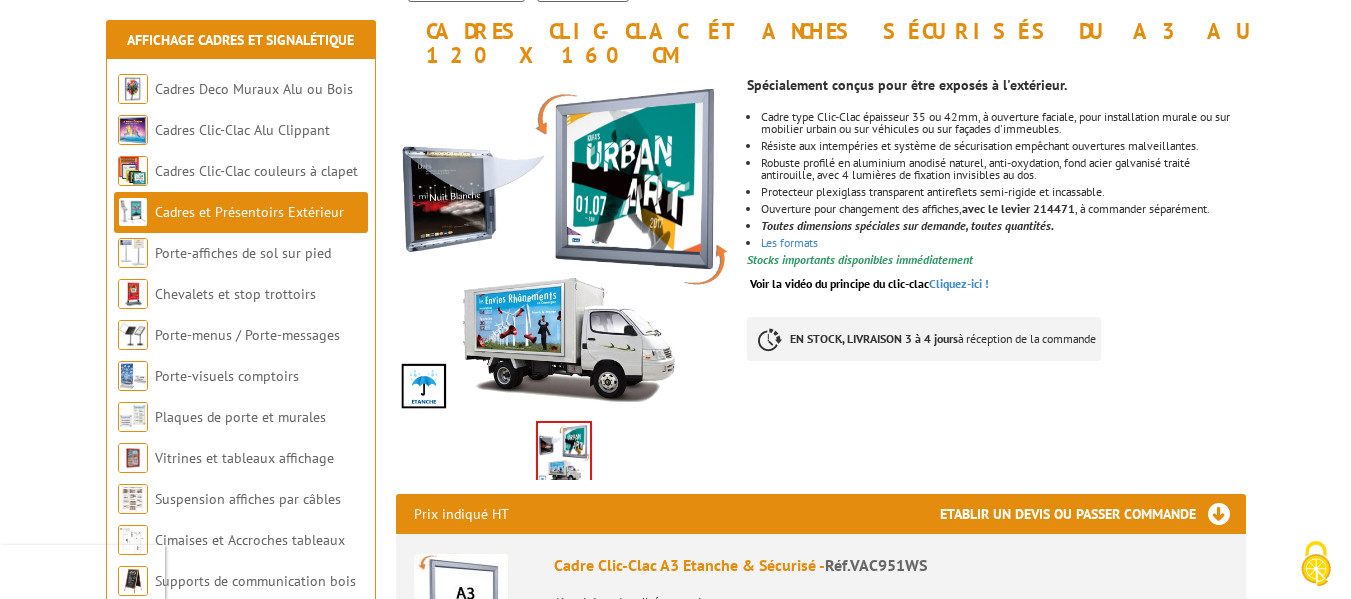 click on "Cadres et Présentoirs Extérieur" at bounding box center (249, 212) 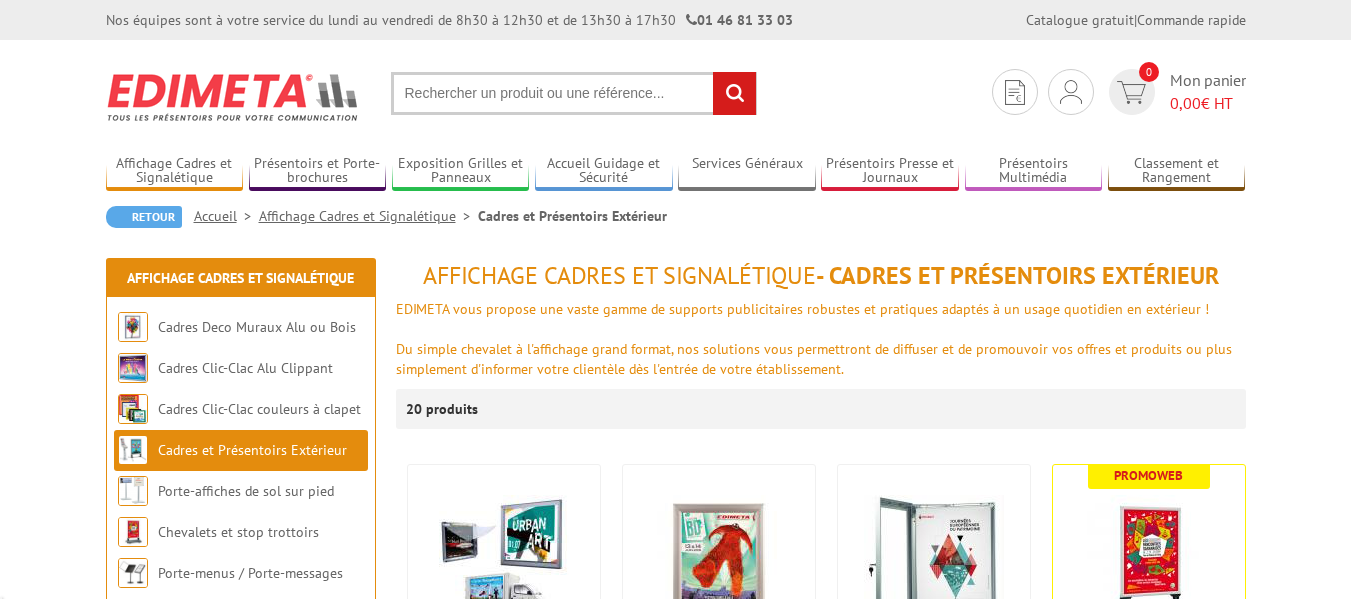scroll, scrollTop: 0, scrollLeft: 0, axis: both 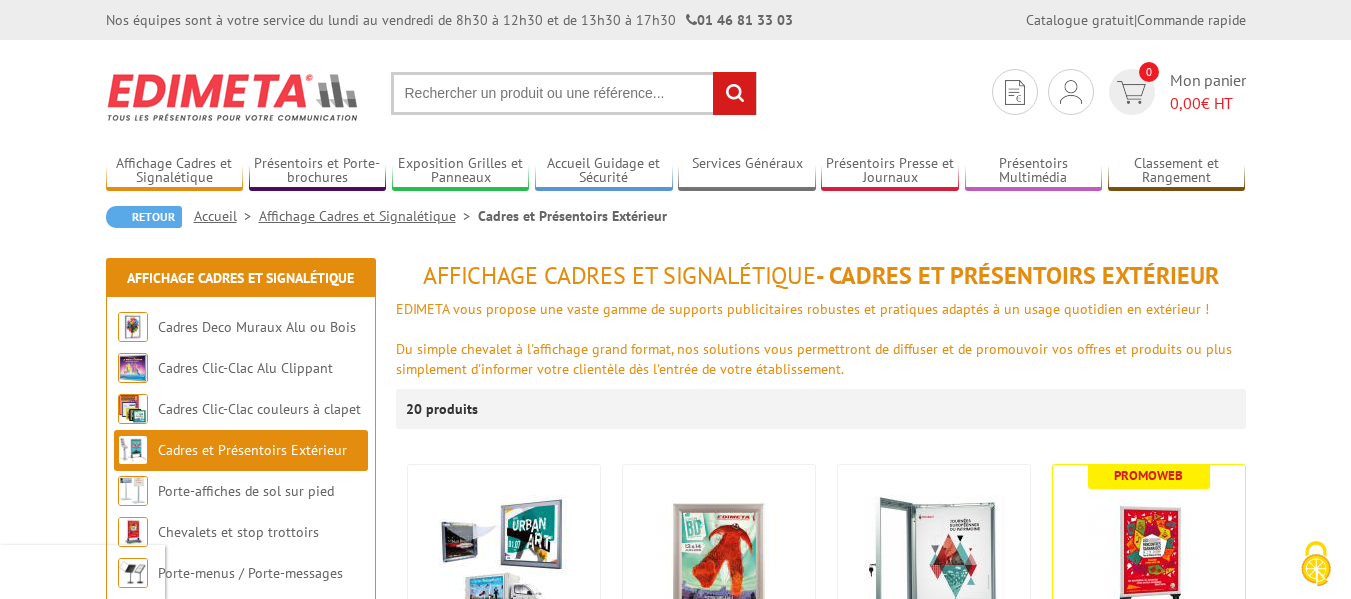 click on "Nos équipes sont à votre service du lundi au vendredi de 8h30 à 12h30 et de 13h30 à 17h30    [PHONE]
Catalogue gratuit  |
Commande rapide
Je me connecte
Nouveau client ? Inscrivez-vous
0
Mon panier
0,00
€ HT" at bounding box center [675, 1688] 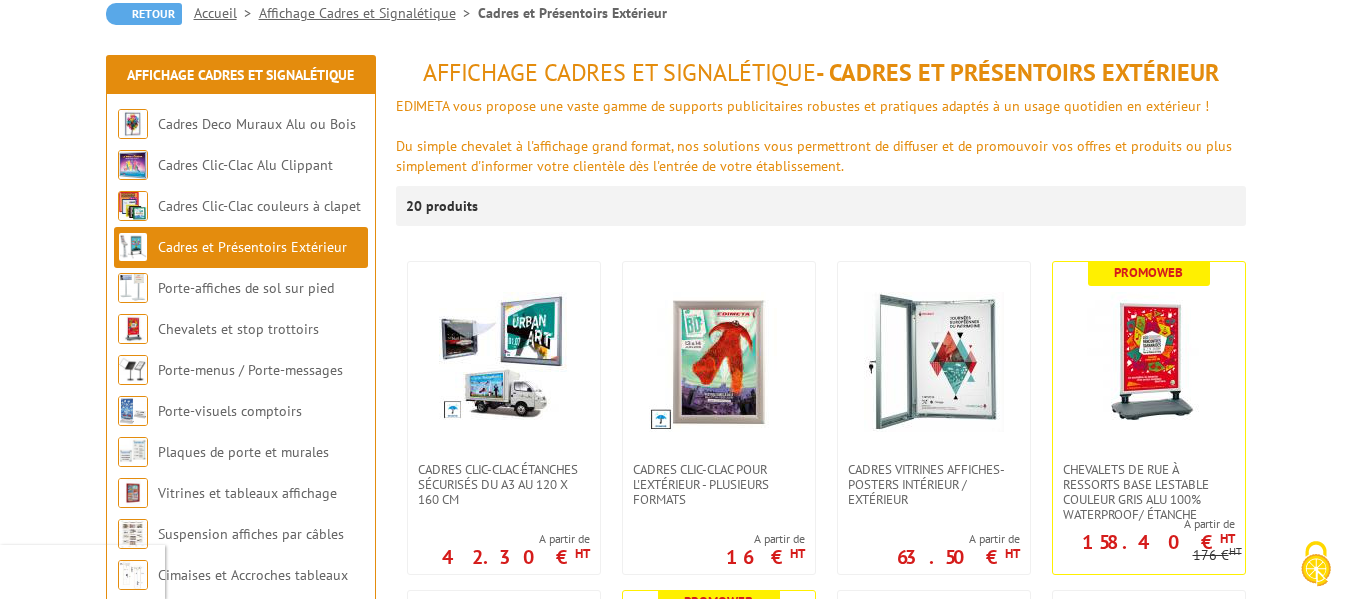 scroll, scrollTop: 227, scrollLeft: 0, axis: vertical 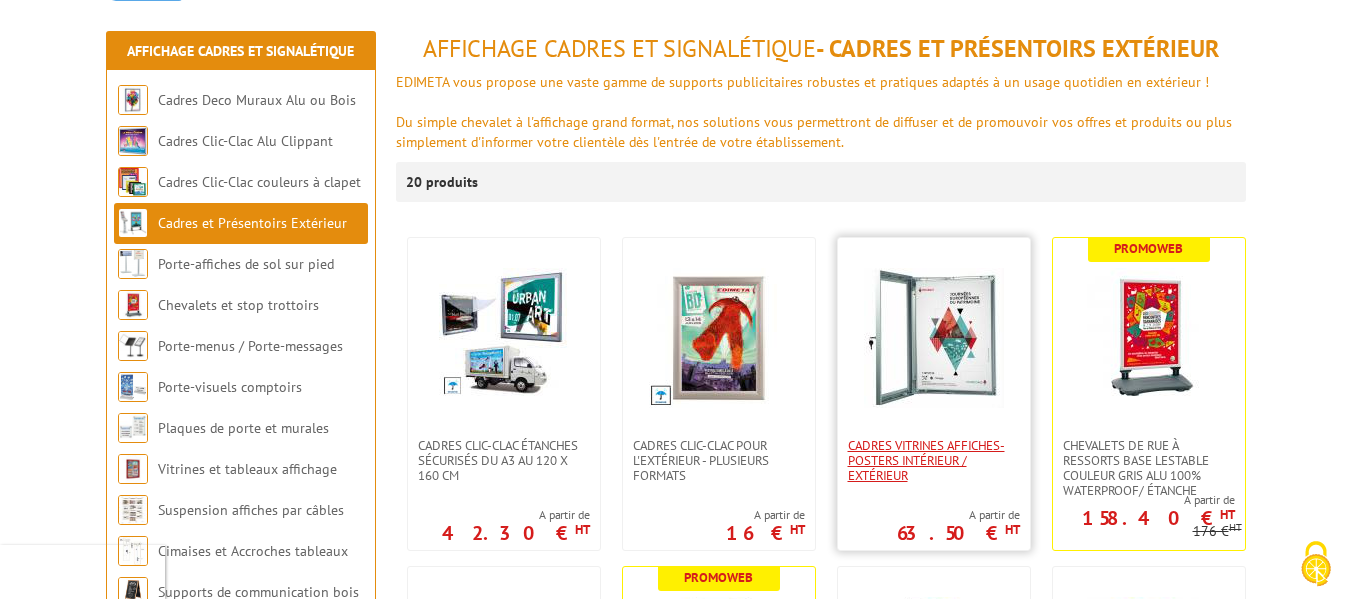 click on "Cadres vitrines affiches-posters intérieur / extérieur" at bounding box center (934, 460) 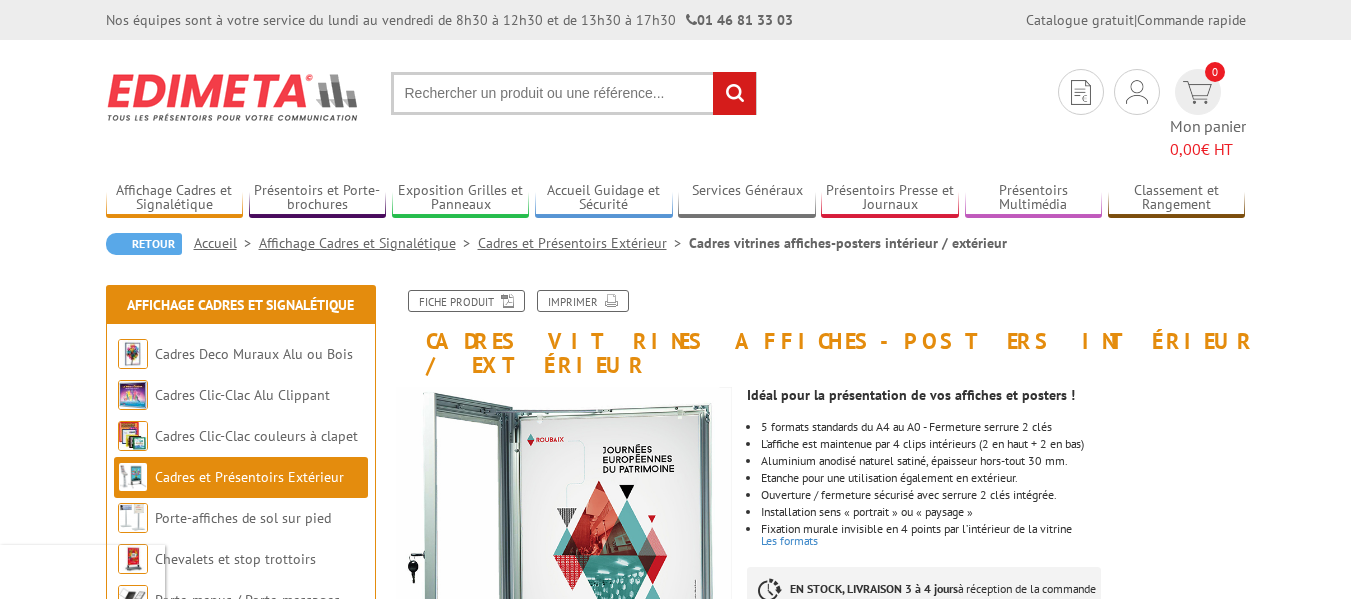scroll, scrollTop: 0, scrollLeft: 0, axis: both 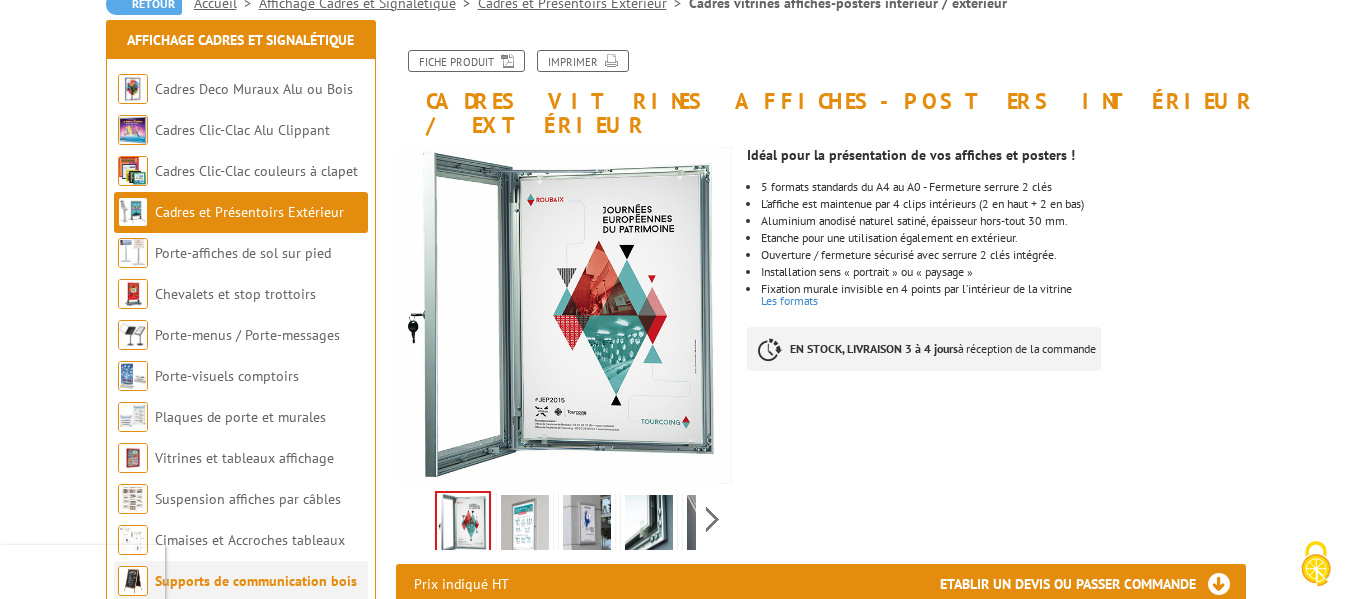 drag, startPoint x: 371, startPoint y: 586, endPoint x: 365, endPoint y: 564, distance: 22.803509 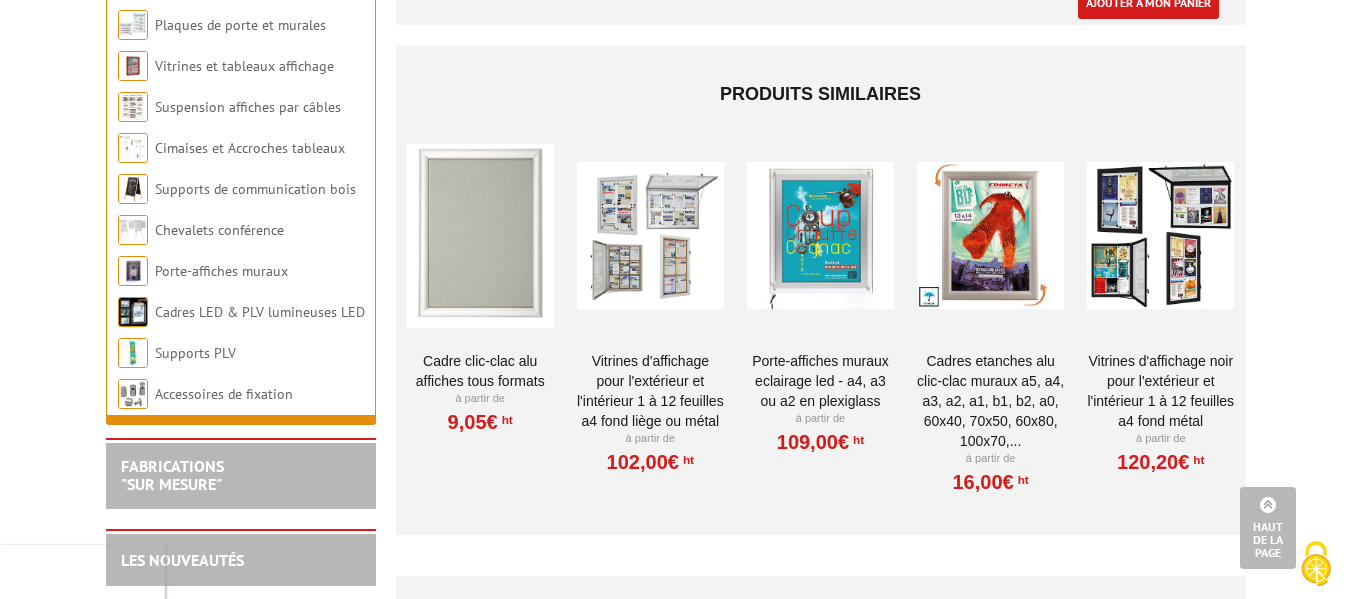 scroll, scrollTop: 0, scrollLeft: 0, axis: both 